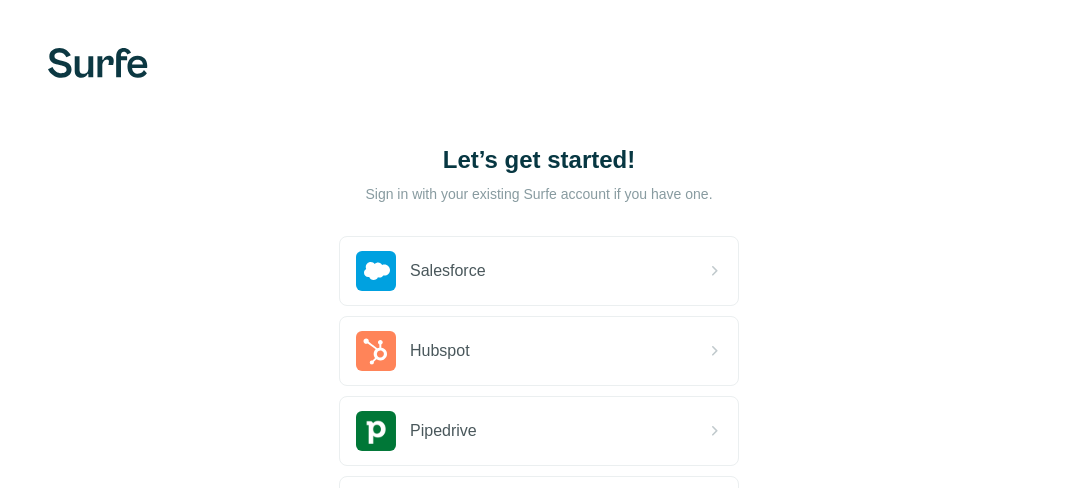 scroll, scrollTop: 0, scrollLeft: 0, axis: both 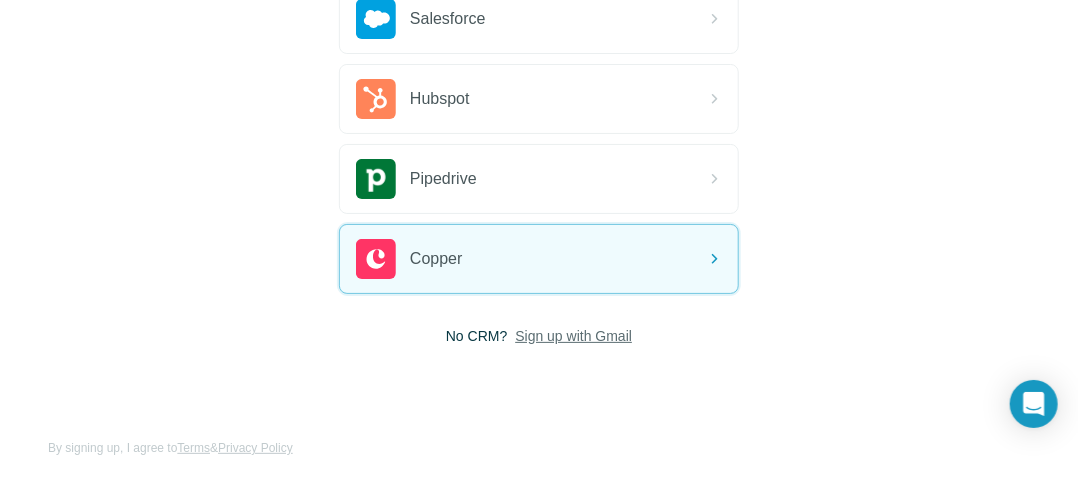 click on "Sign up with Gmail" at bounding box center [573, 336] 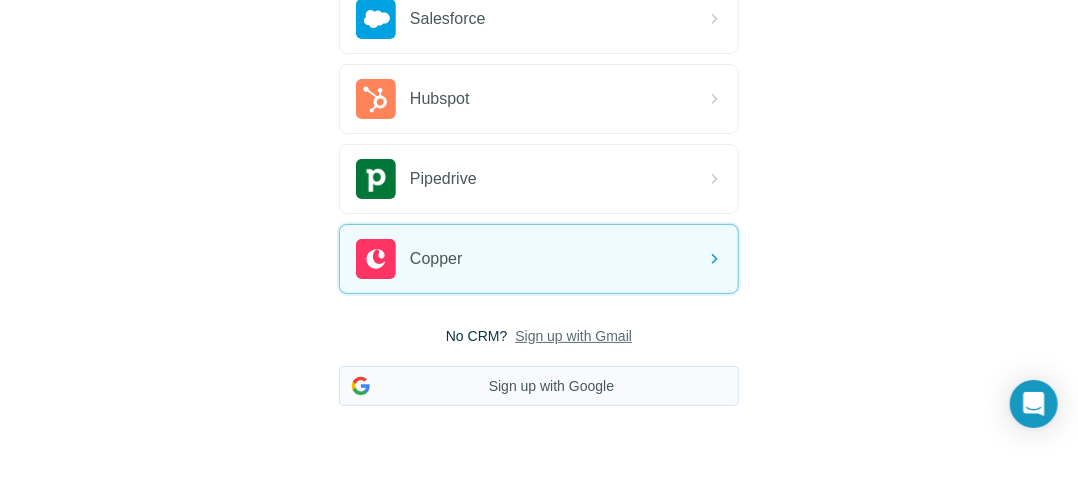 click on "Sign up with Google" at bounding box center (539, 386) 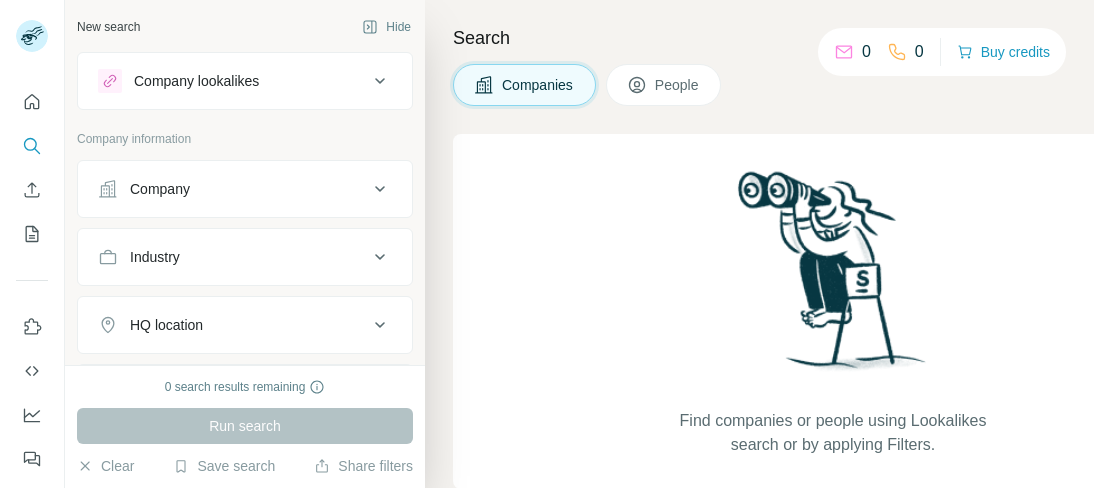 scroll, scrollTop: 0, scrollLeft: 0, axis: both 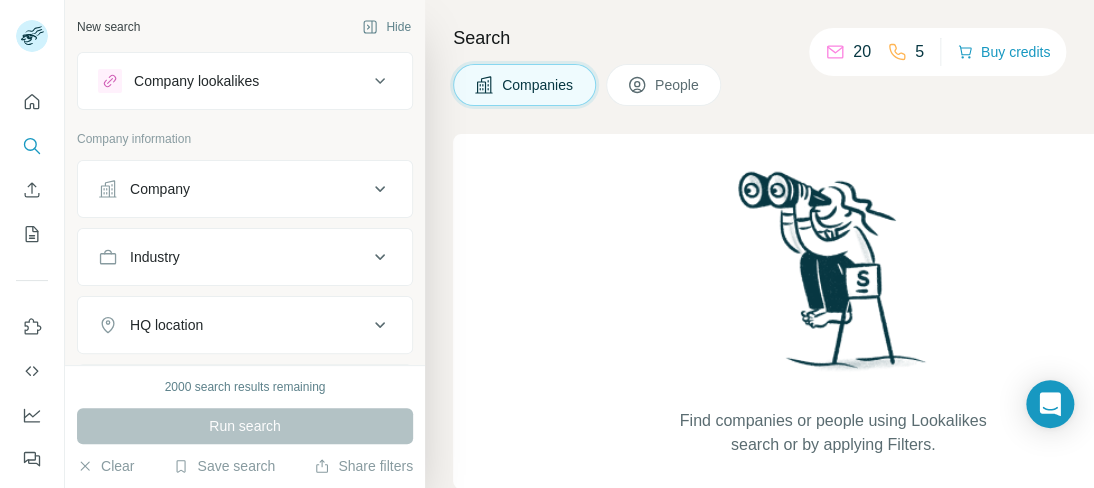 click 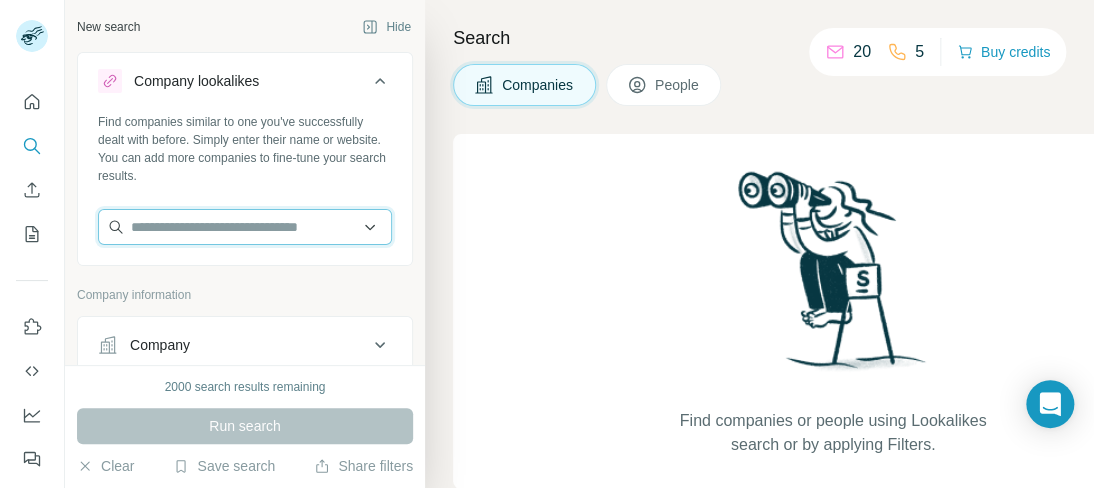click at bounding box center (245, 227) 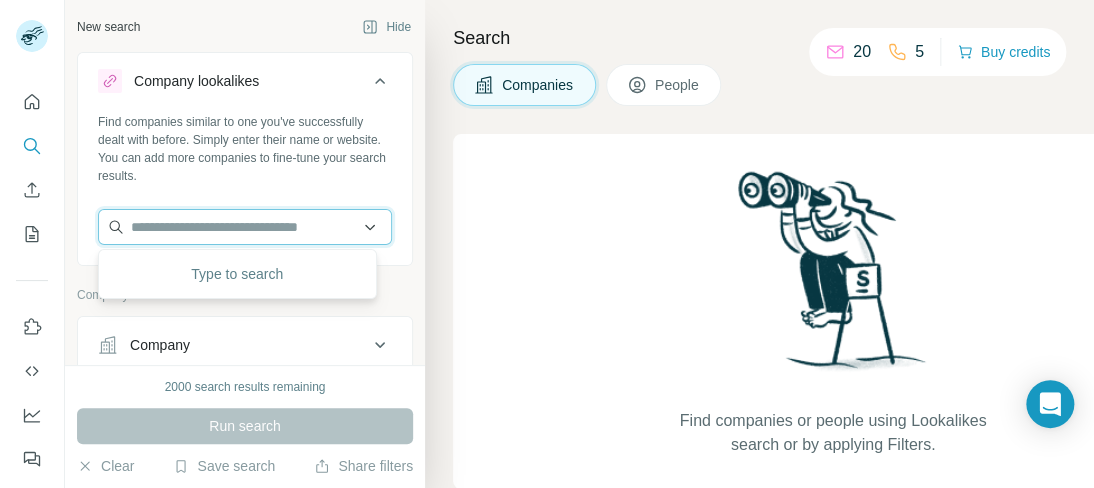 click at bounding box center (245, 227) 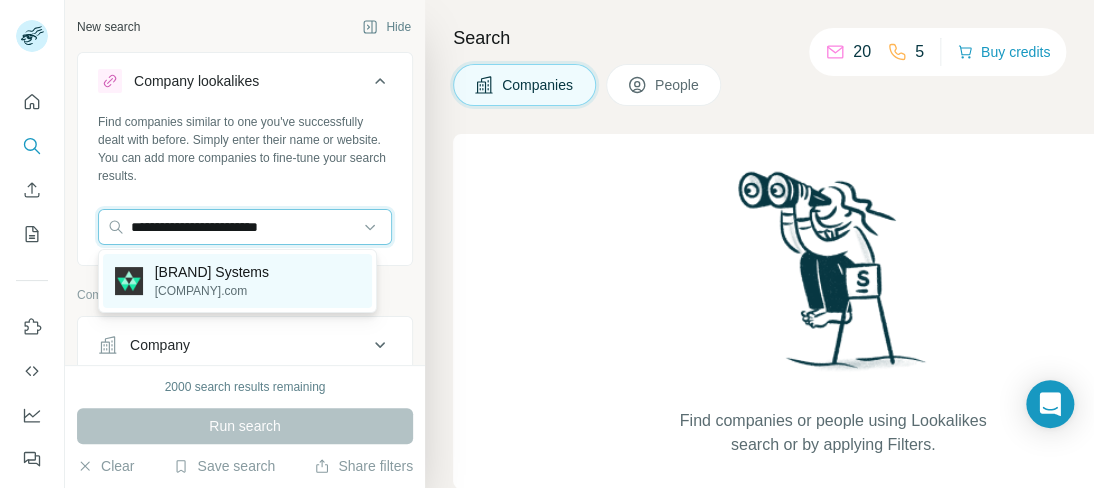 type on "**********" 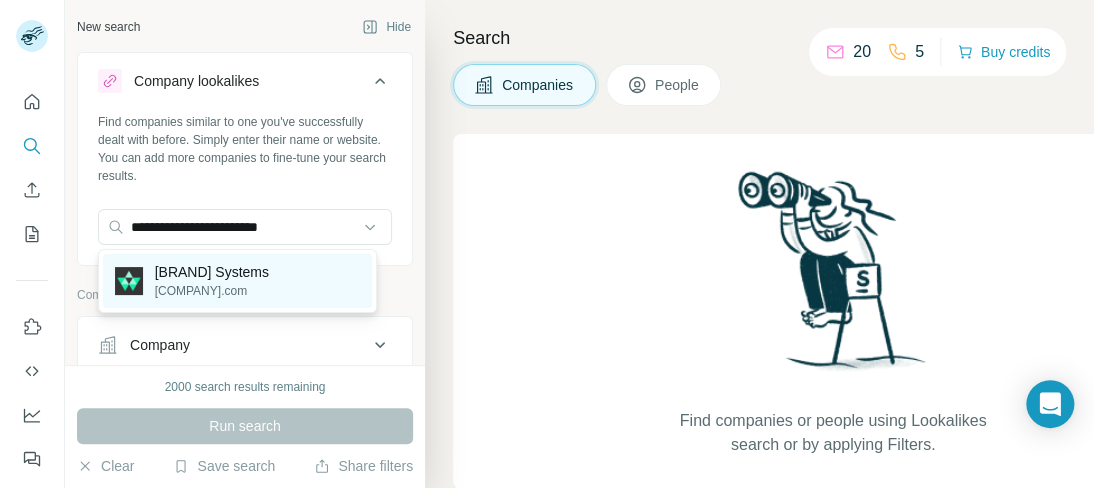 click on "[COMPANY].com" at bounding box center (212, 291) 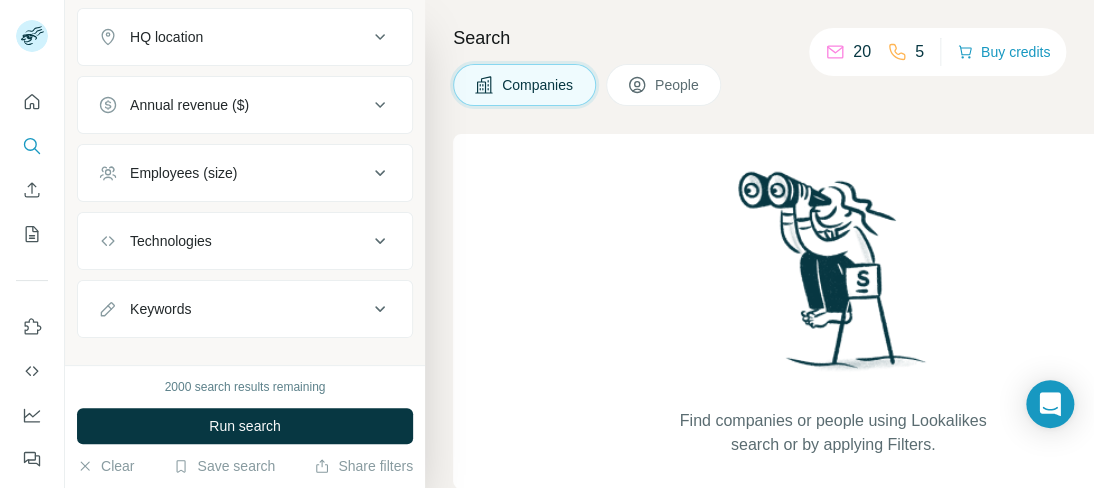 scroll, scrollTop: 547, scrollLeft: 0, axis: vertical 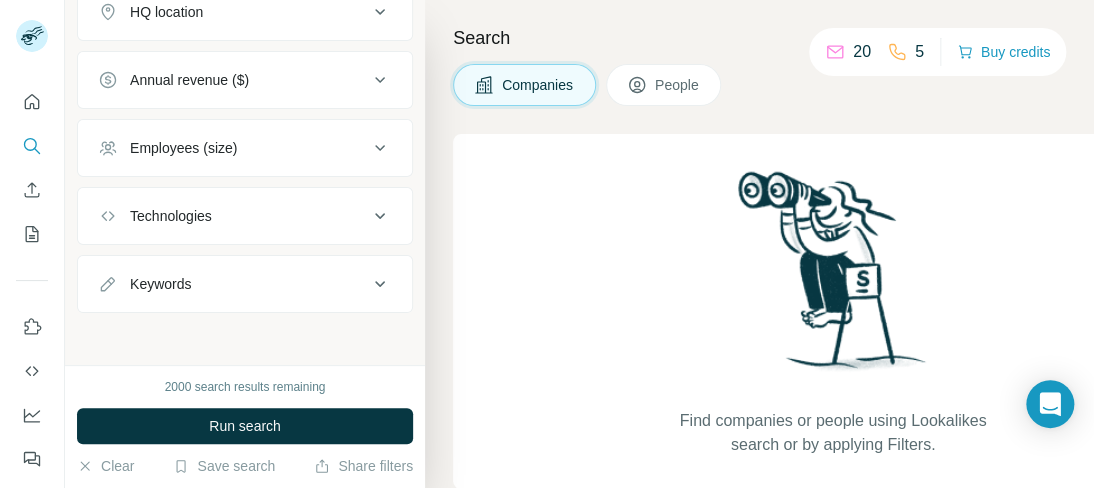 click on "Employees (size)" at bounding box center [233, 148] 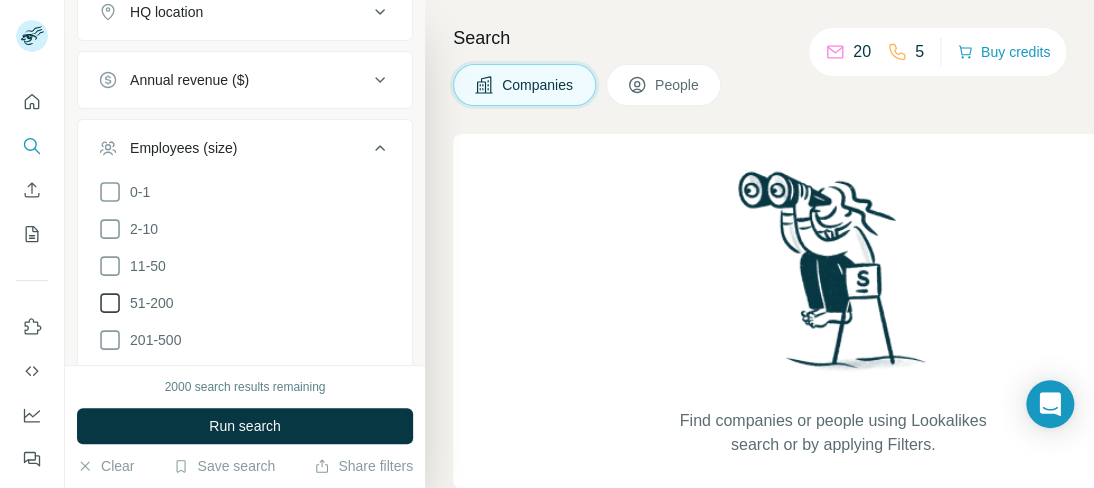 click 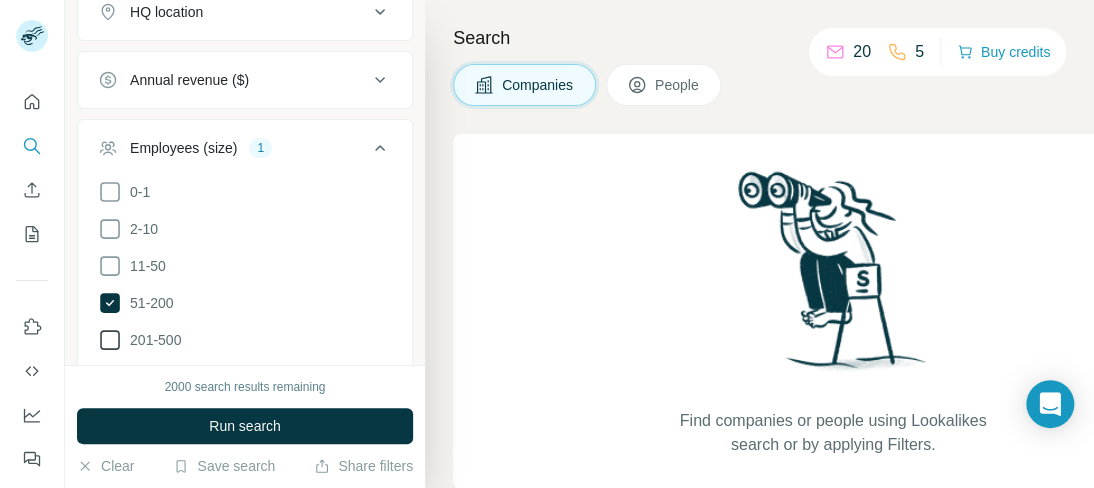 click 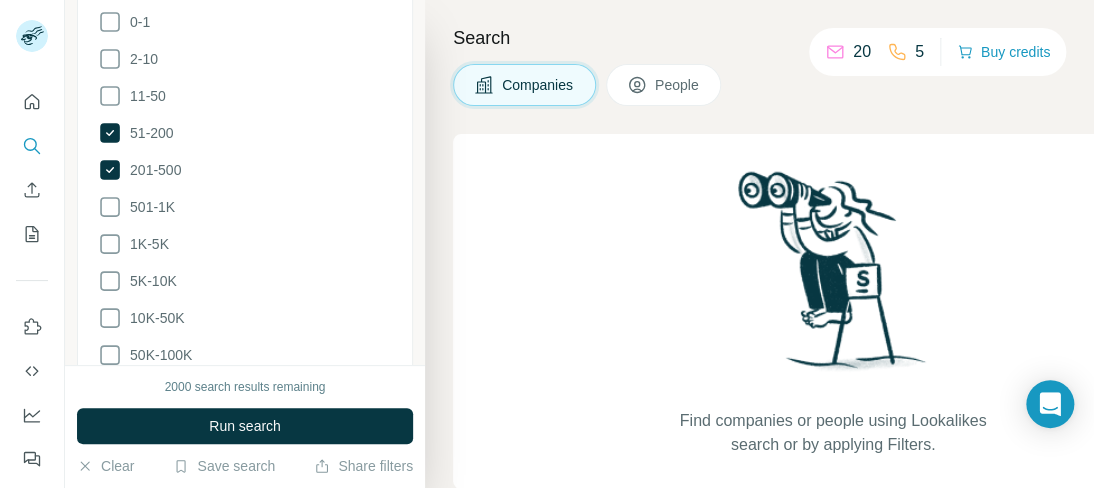 scroll, scrollTop: 726, scrollLeft: 0, axis: vertical 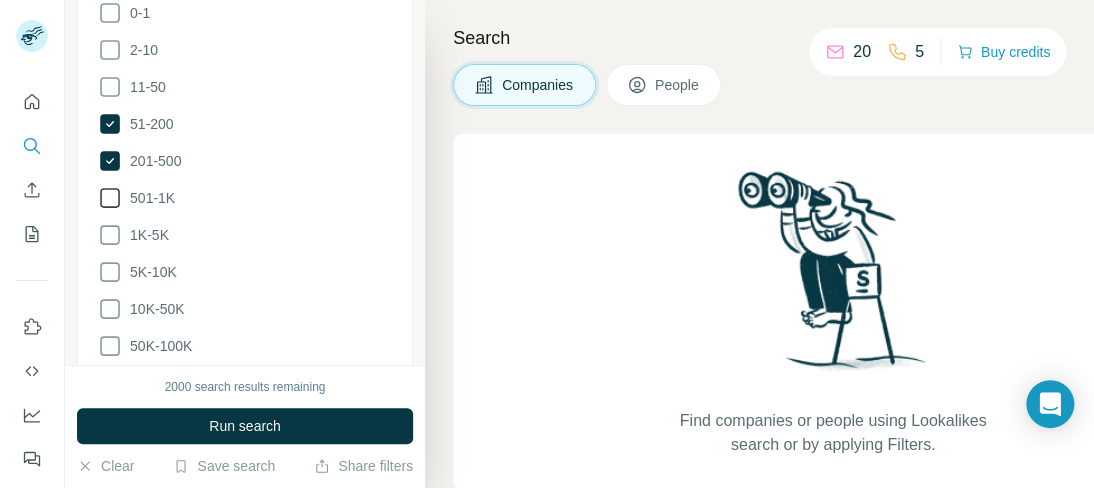 click 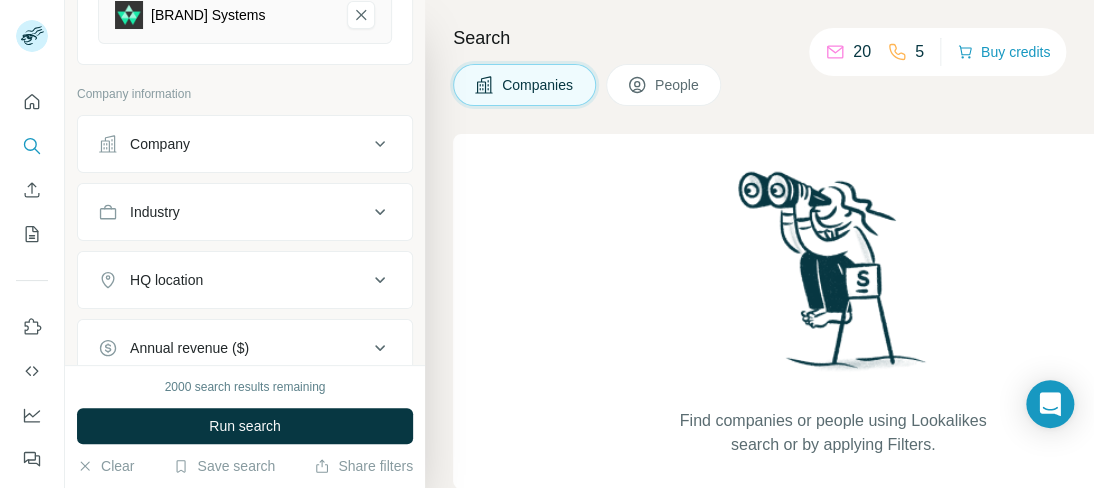 scroll, scrollTop: 280, scrollLeft: 0, axis: vertical 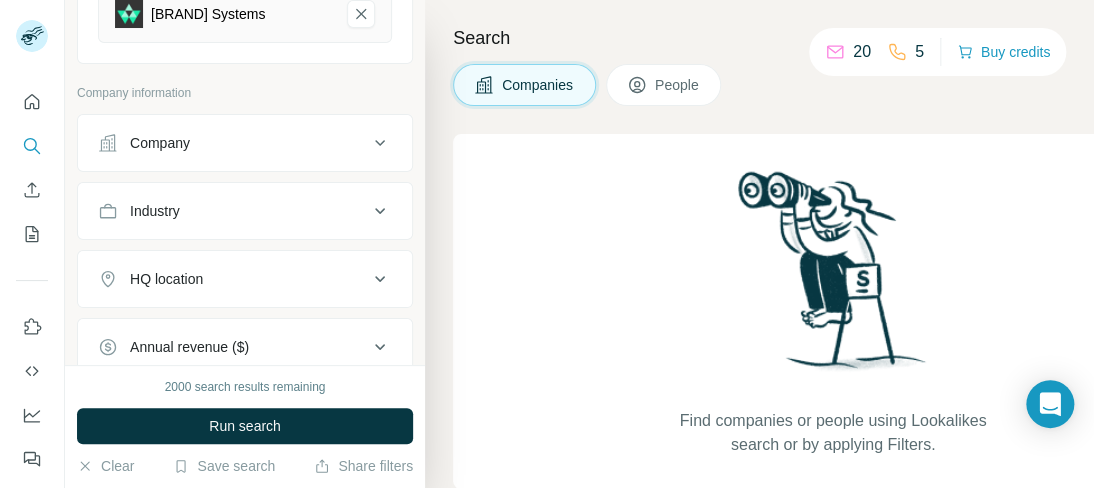 click 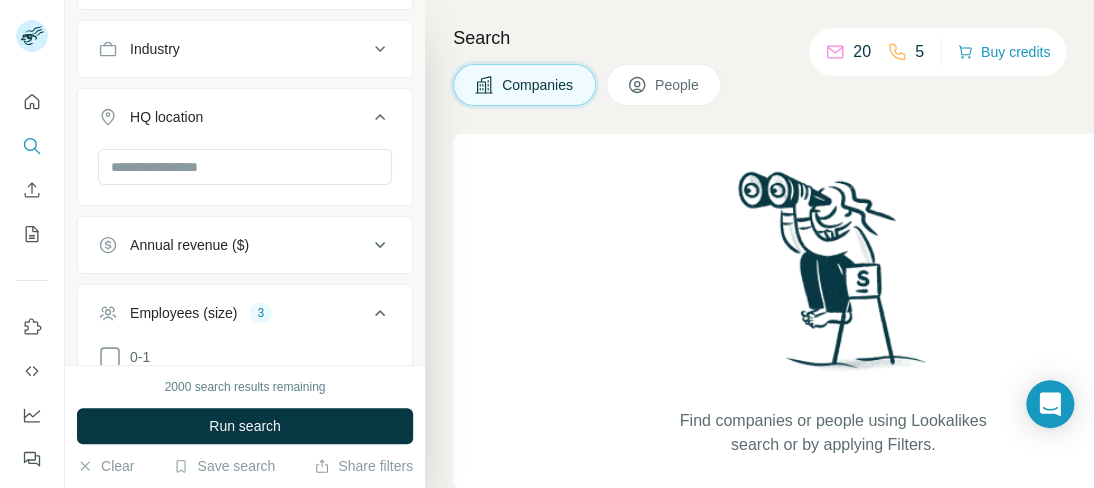 scroll, scrollTop: 443, scrollLeft: 0, axis: vertical 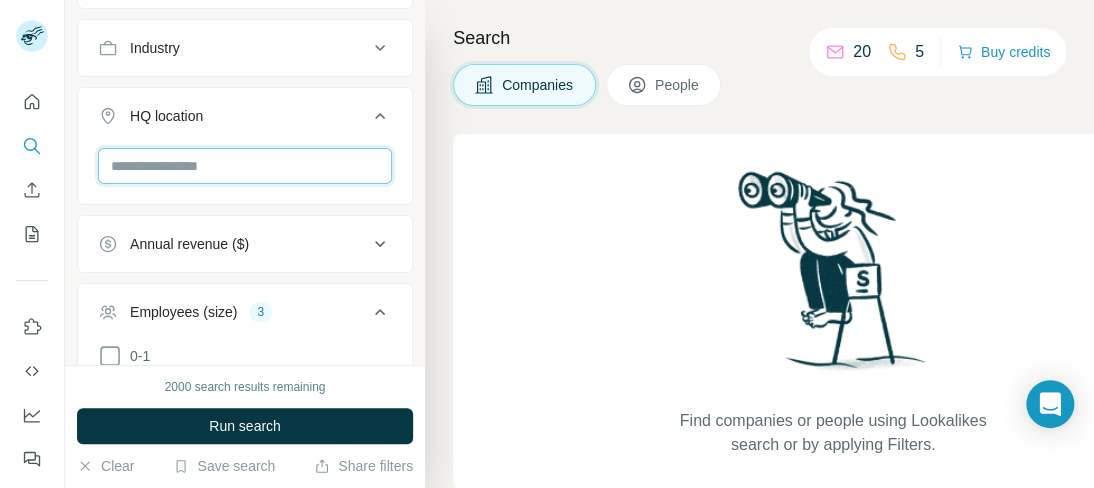 click at bounding box center [245, 166] 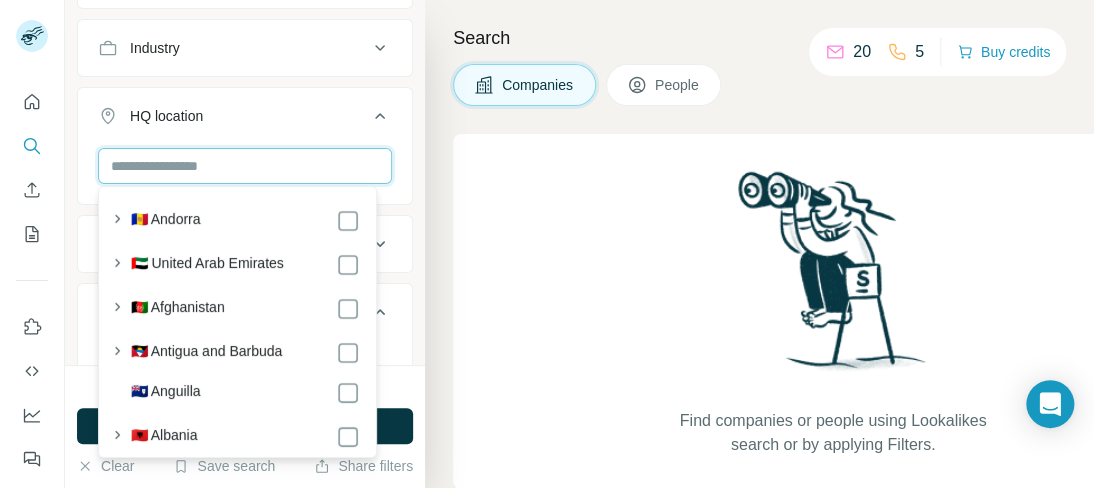 click at bounding box center [245, 166] 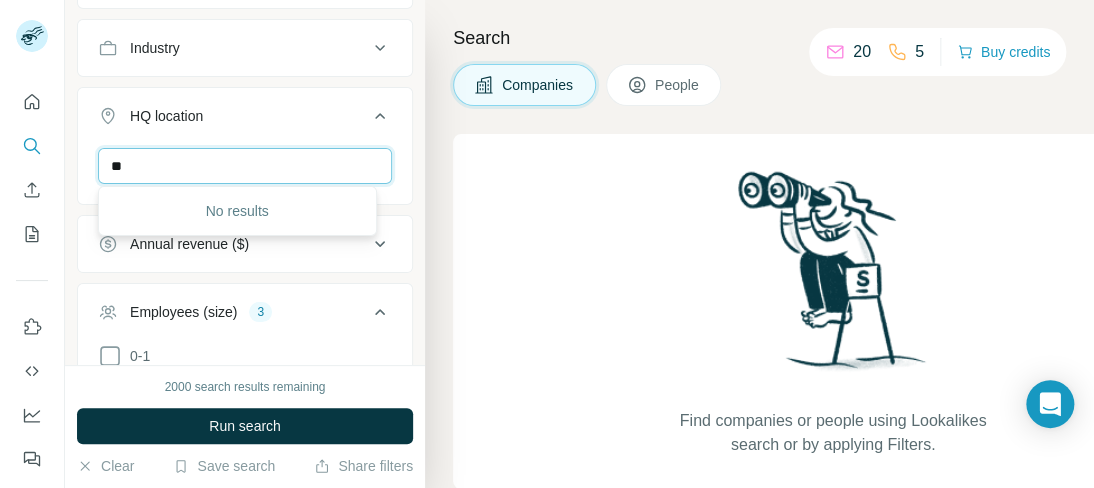 type on "*" 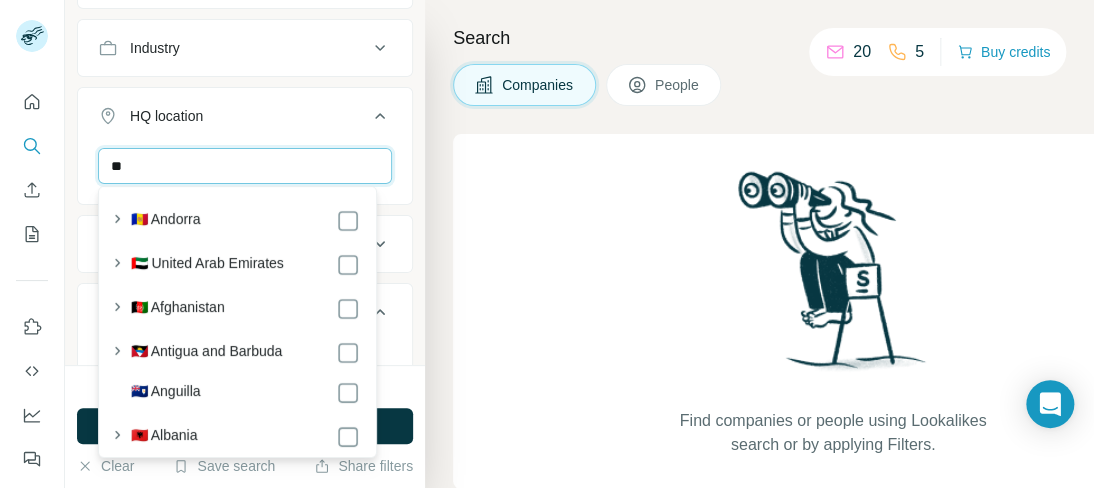 type on "*" 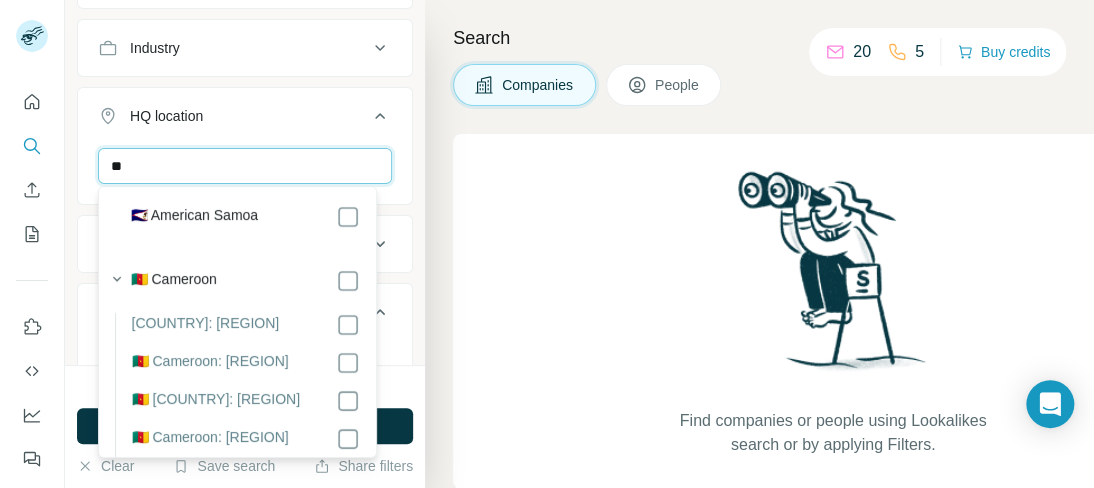 type on "*" 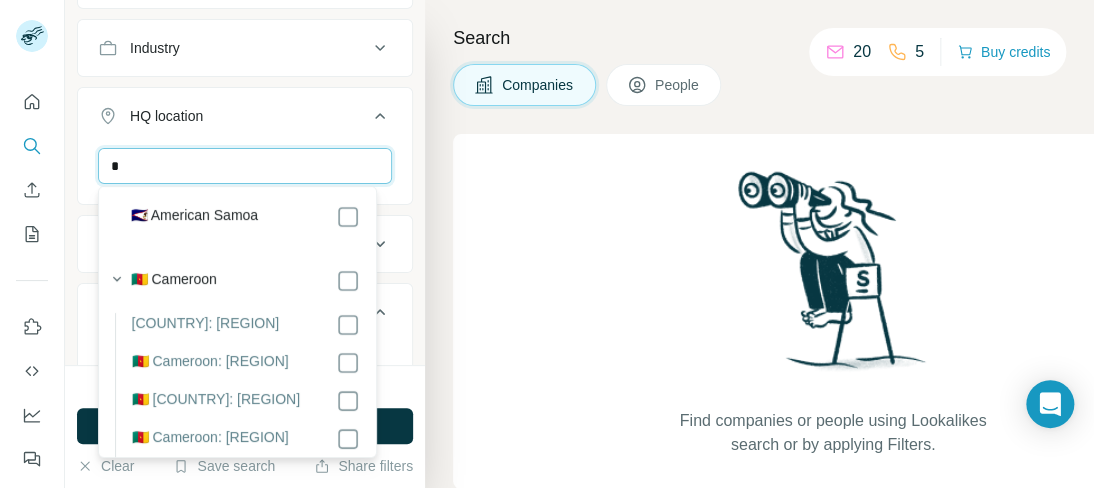type 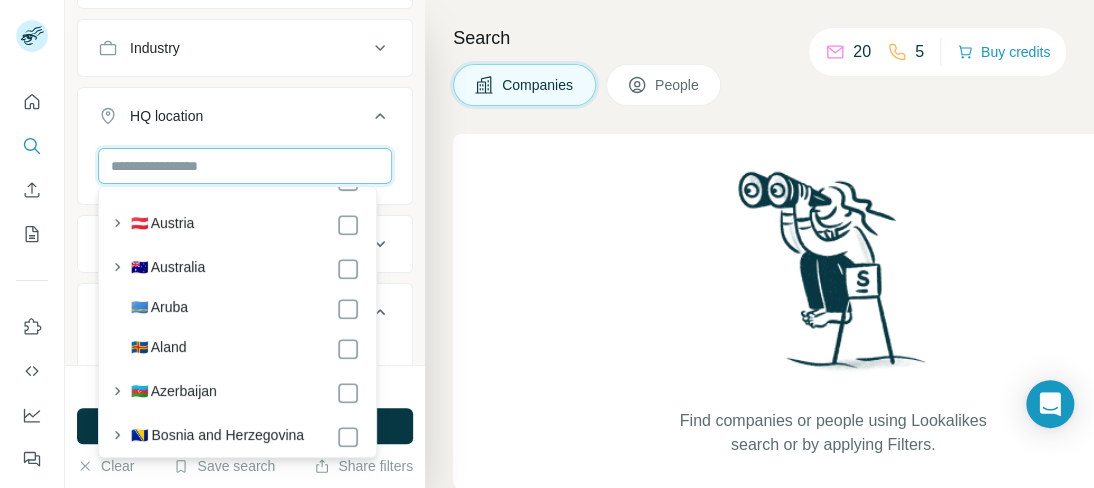 scroll, scrollTop: 472, scrollLeft: 0, axis: vertical 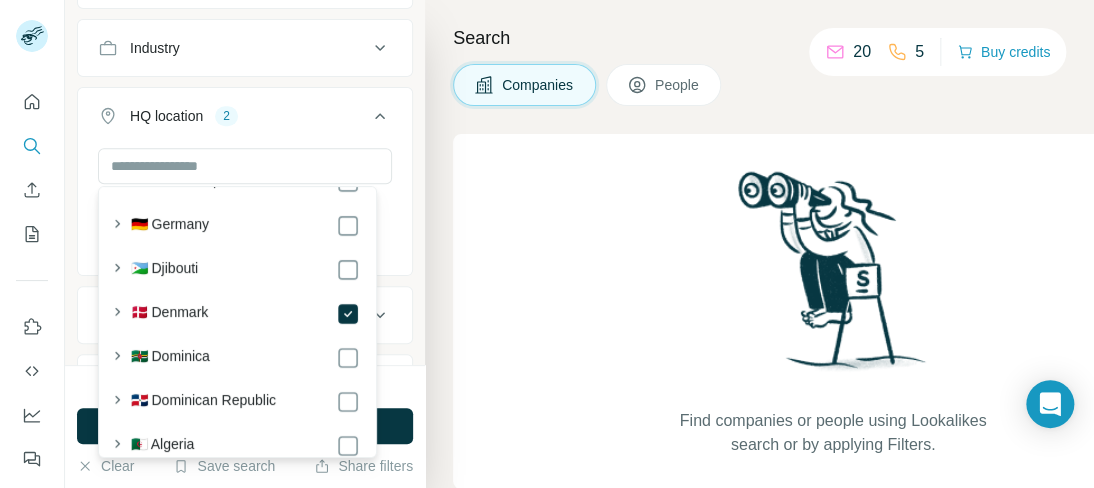 click on "HQ location 2" at bounding box center (245, 120) 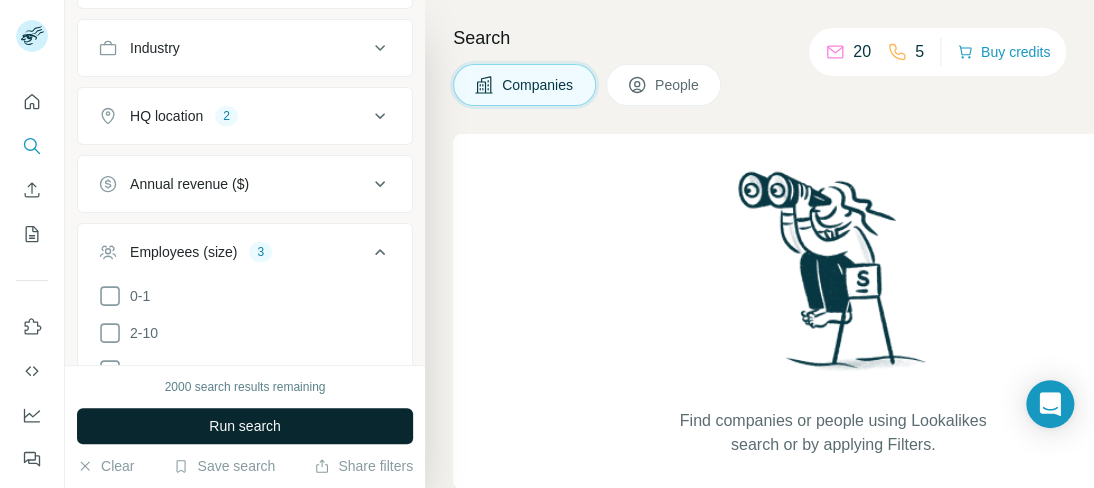 click on "Run search" at bounding box center [245, 426] 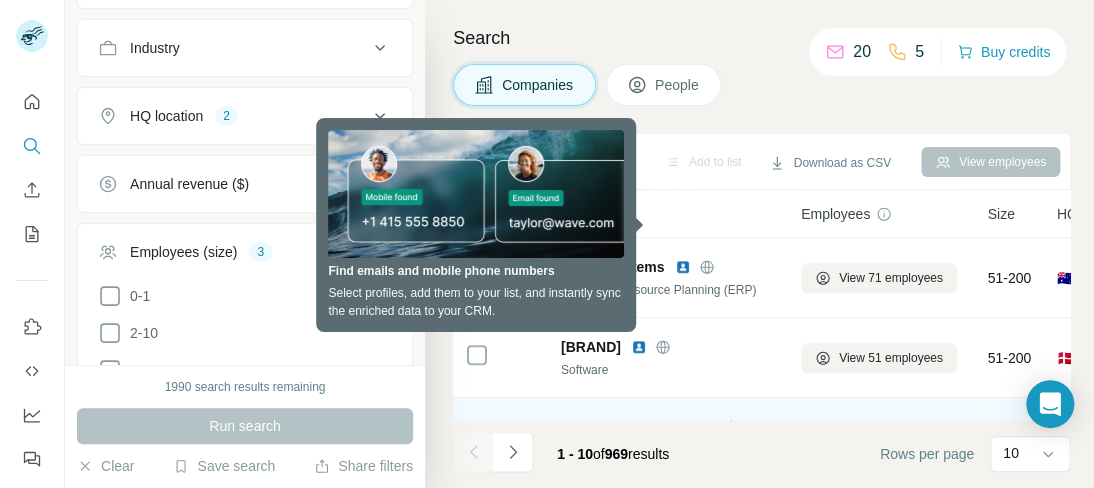 scroll, scrollTop: 0, scrollLeft: 0, axis: both 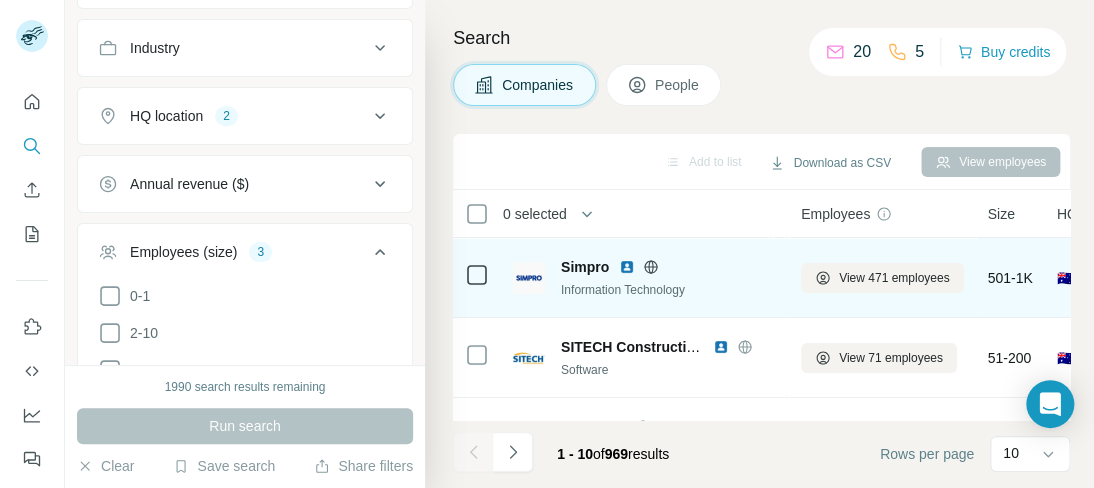 click 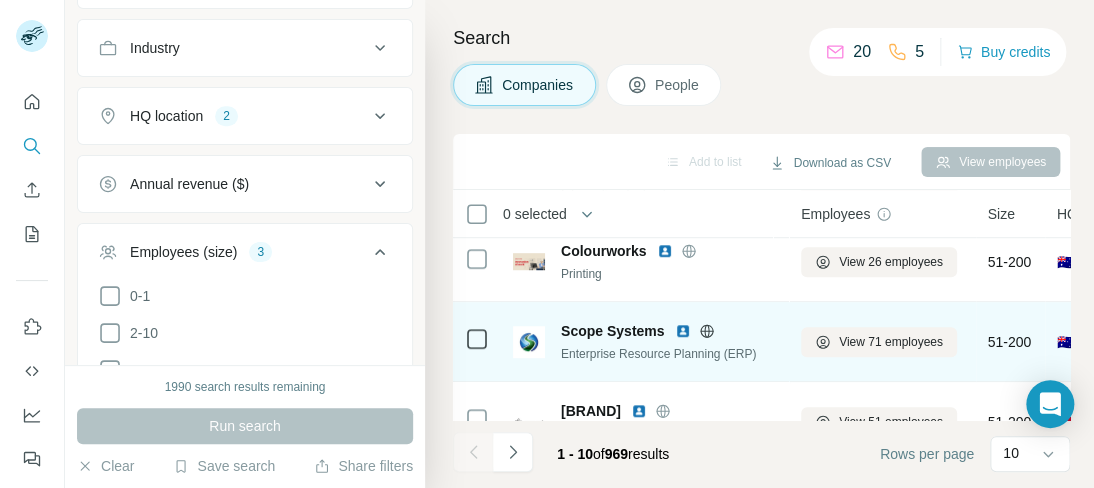 scroll, scrollTop: 490, scrollLeft: 0, axis: vertical 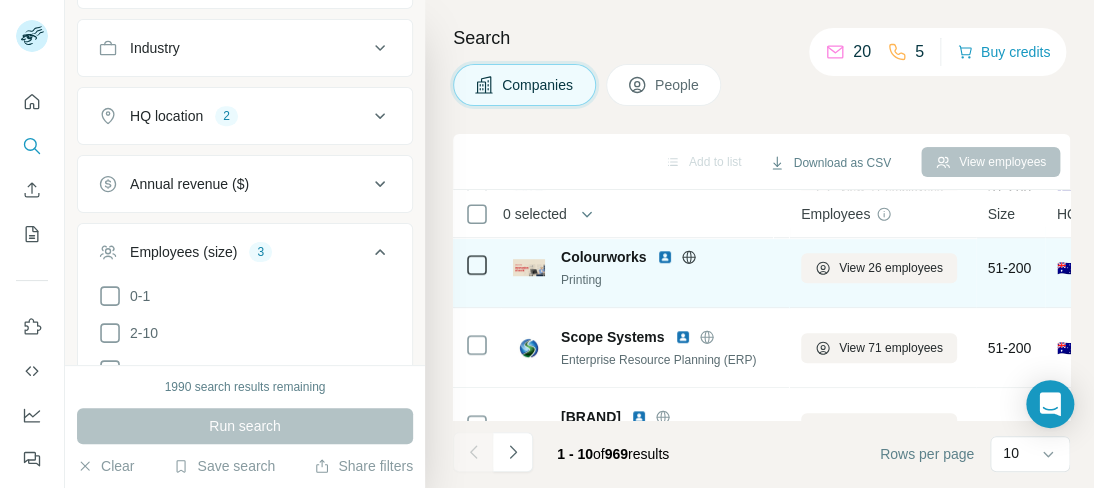 click 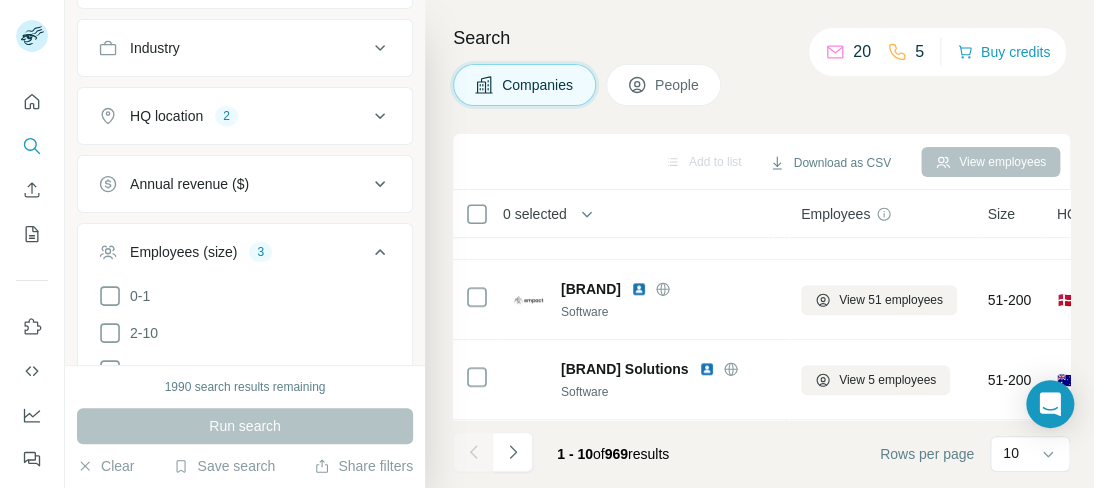 scroll, scrollTop: 628, scrollLeft: 0, axis: vertical 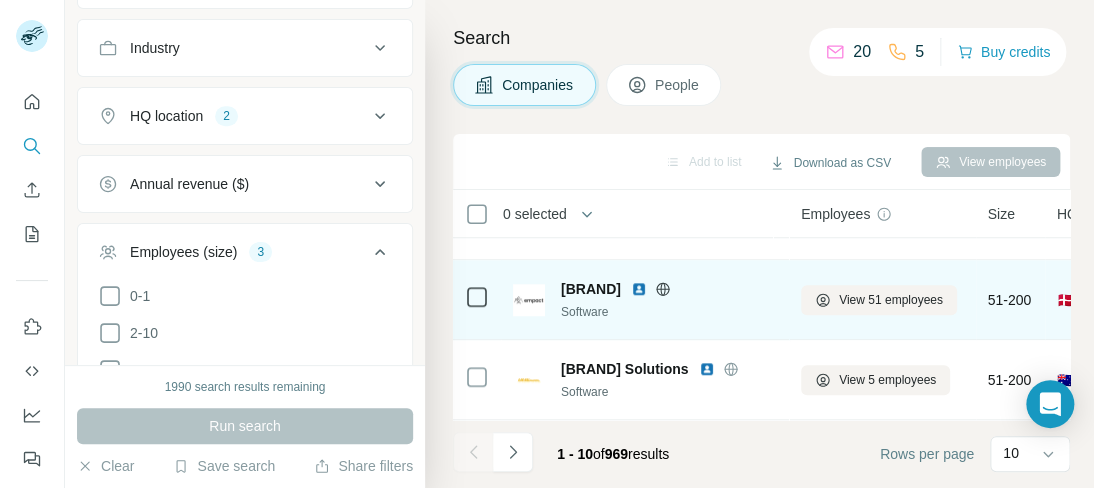 click 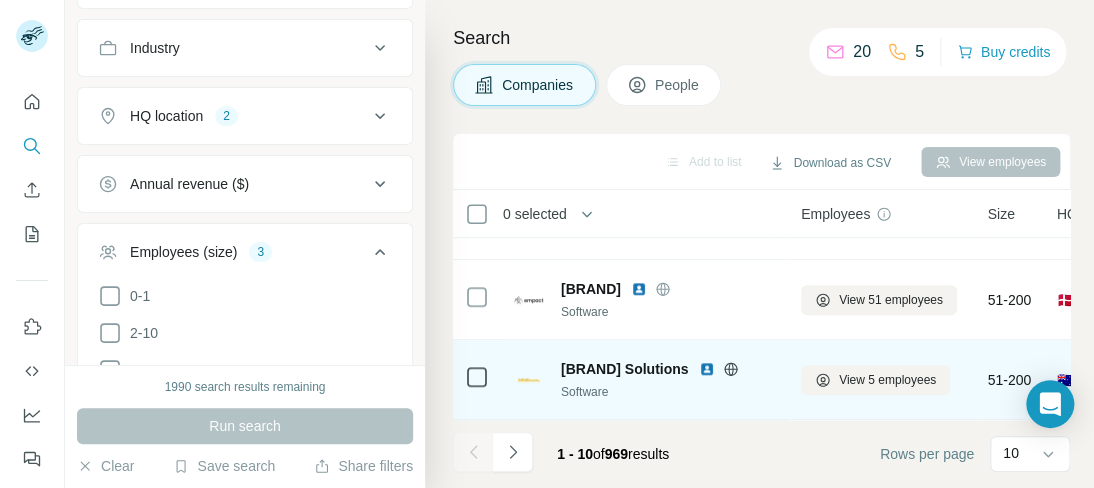 click 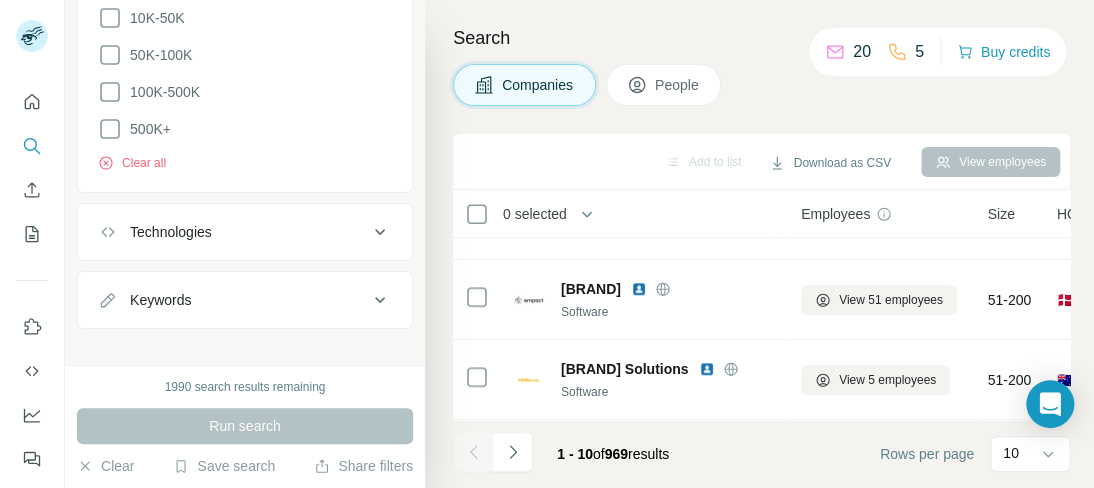 scroll, scrollTop: 1030, scrollLeft: 0, axis: vertical 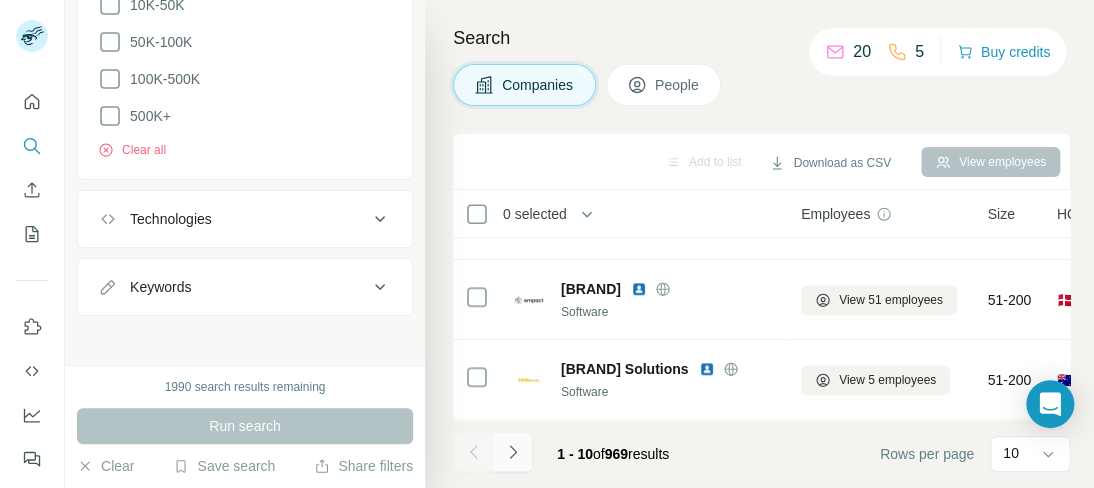 click 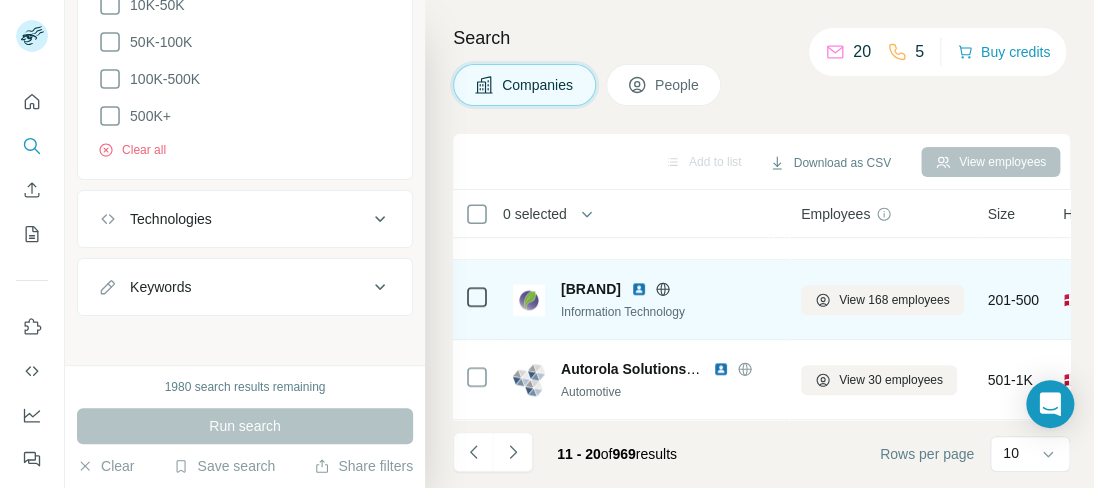 click 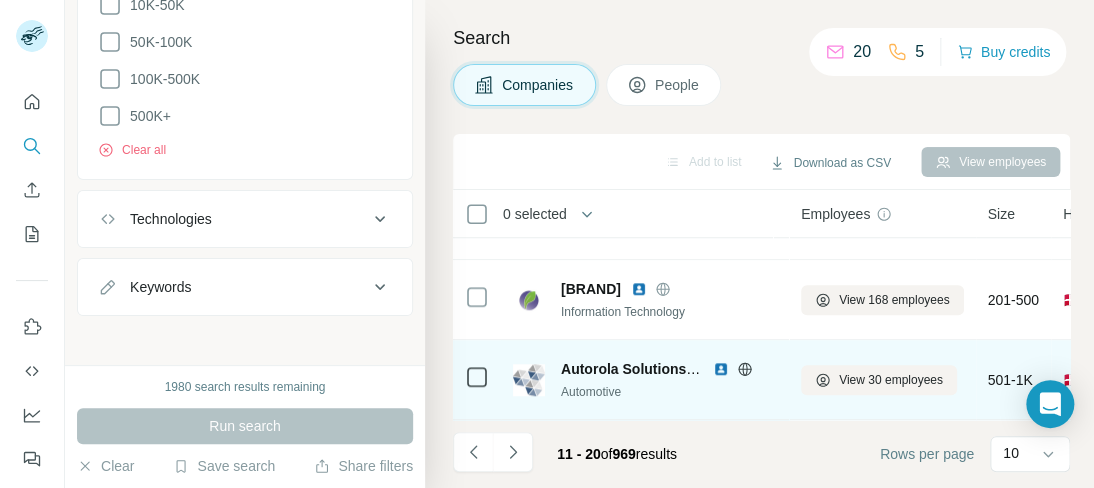 click 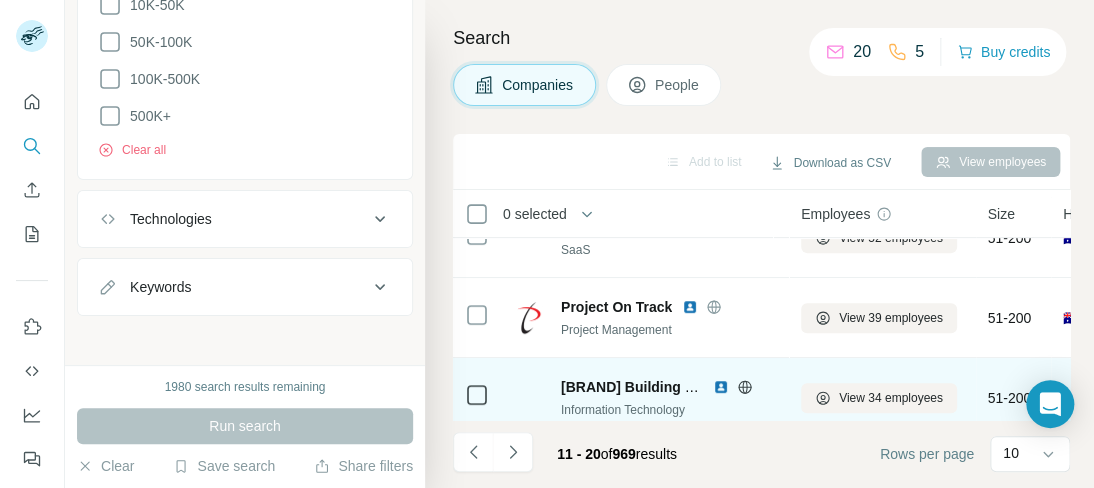 scroll, scrollTop: 270, scrollLeft: 0, axis: vertical 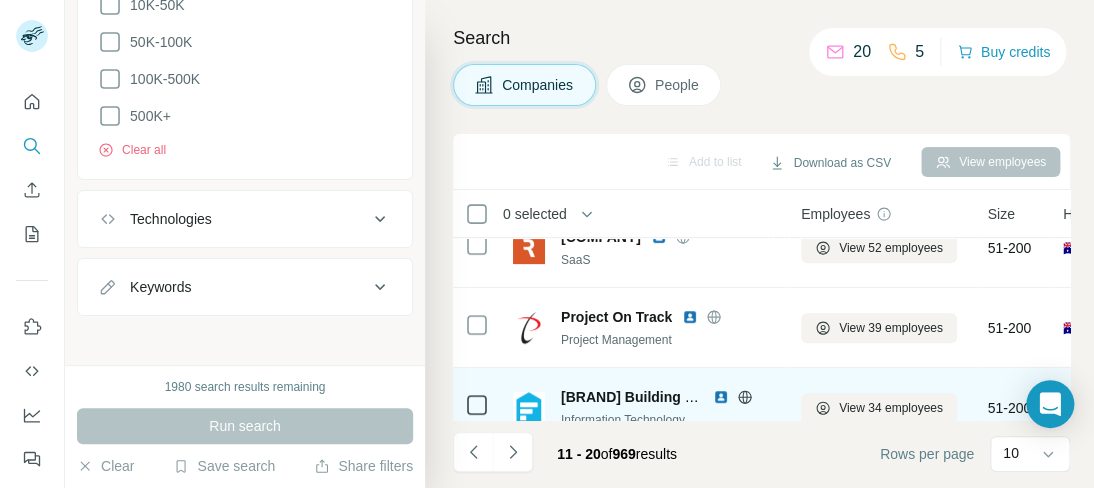 click 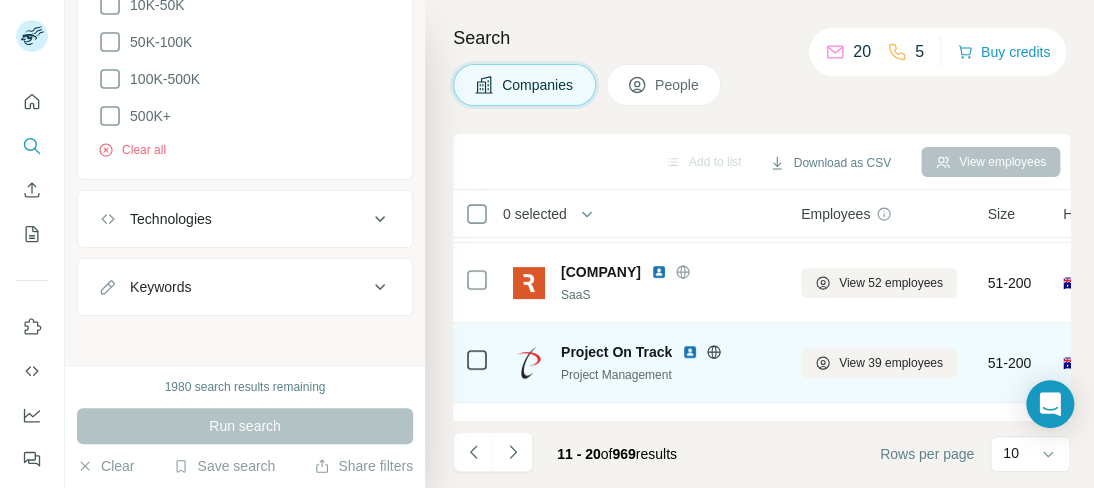 scroll, scrollTop: 130, scrollLeft: 0, axis: vertical 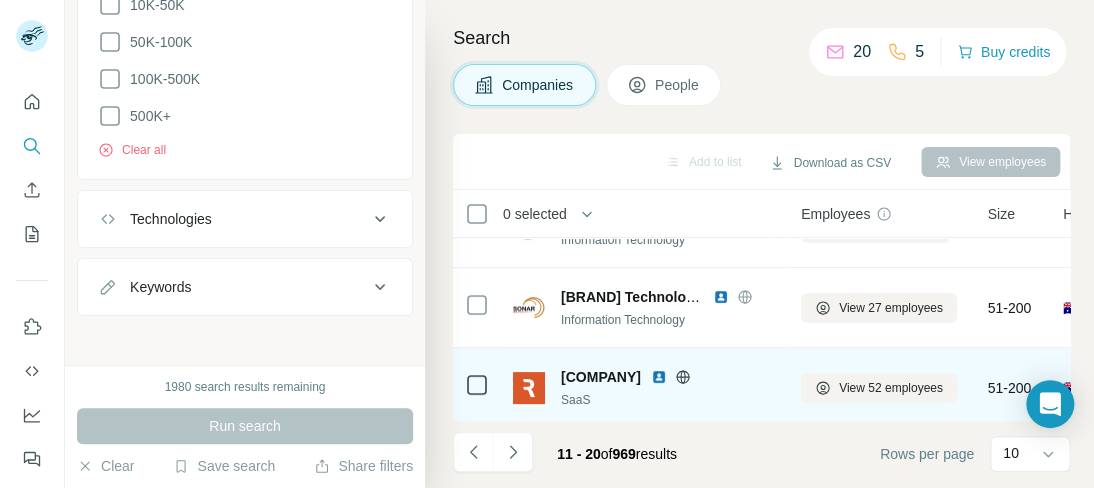 click 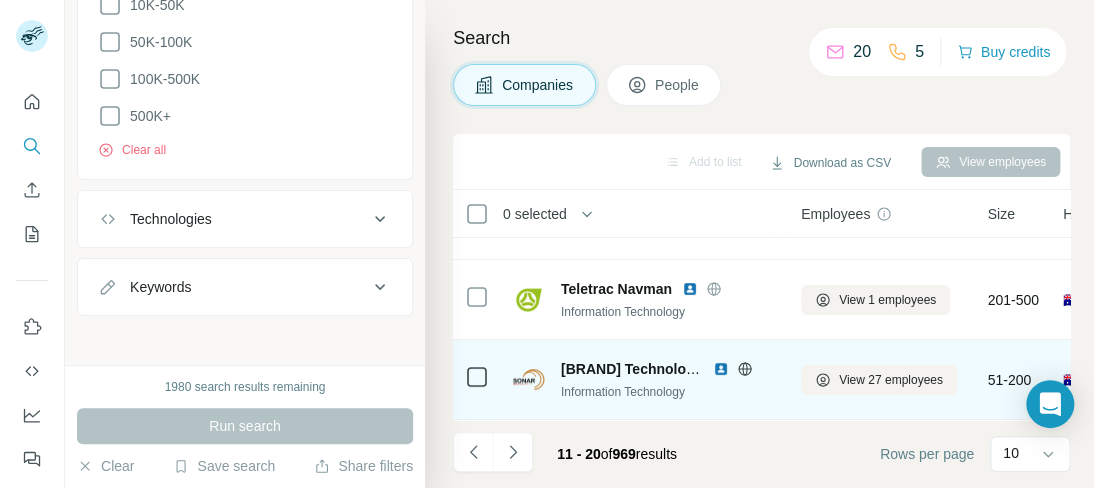 scroll, scrollTop: 0, scrollLeft: 0, axis: both 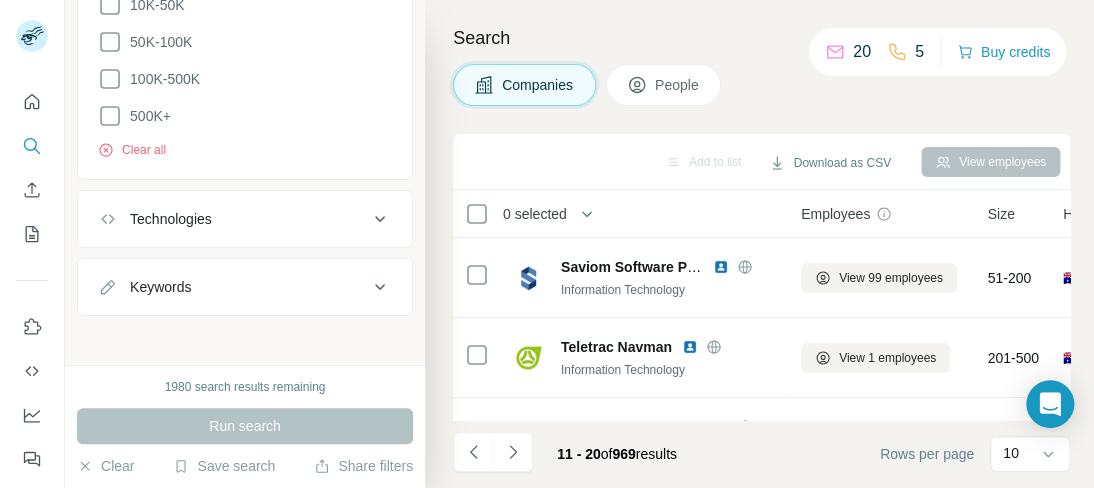 click 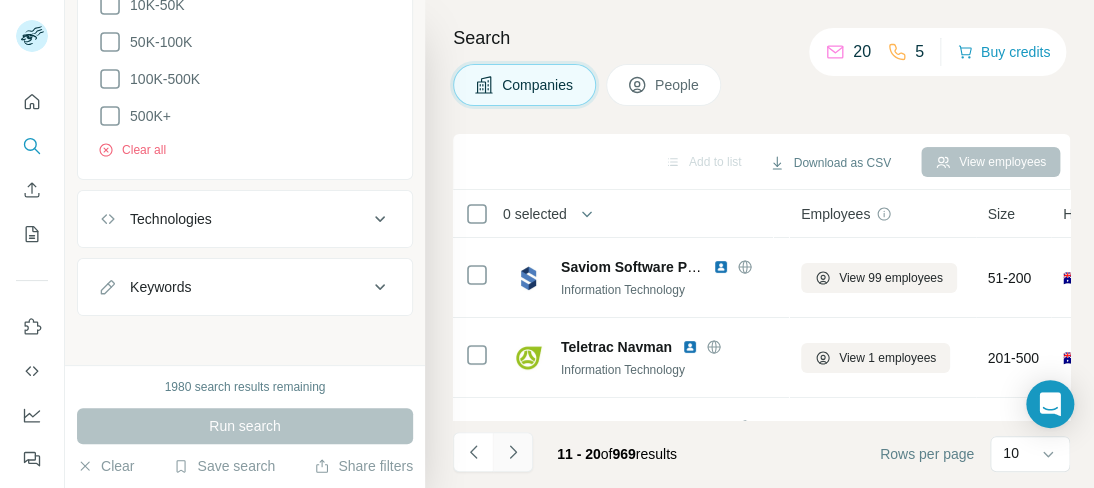 click 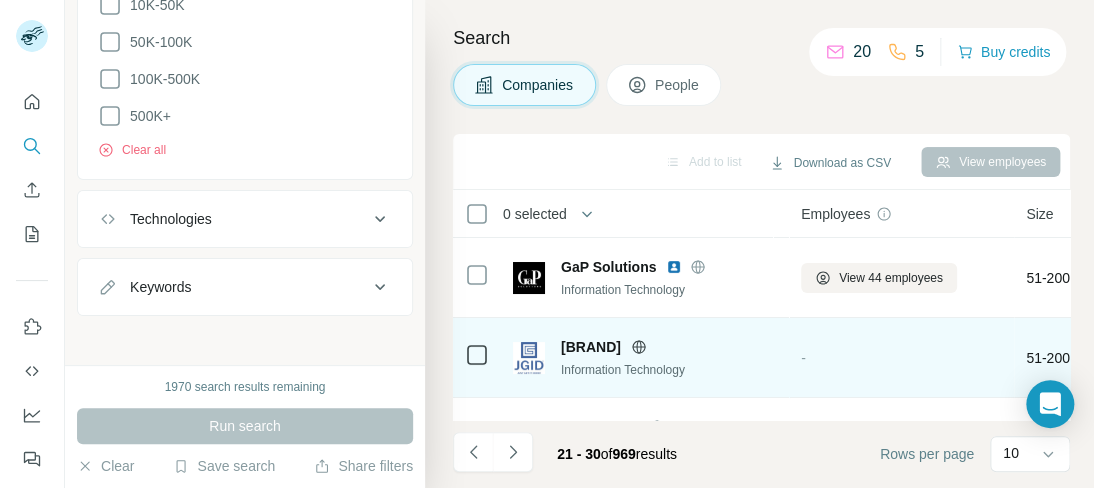 click 